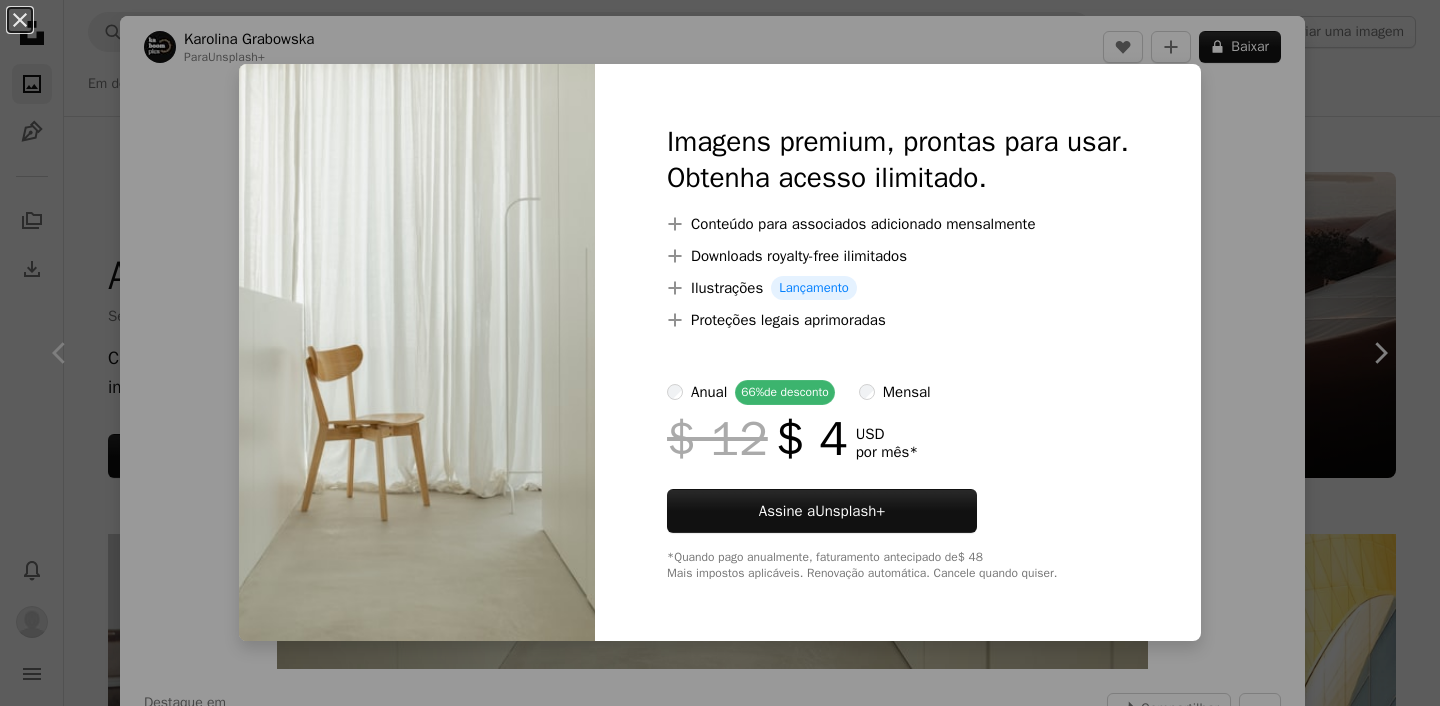 scroll, scrollTop: 1524, scrollLeft: 0, axis: vertical 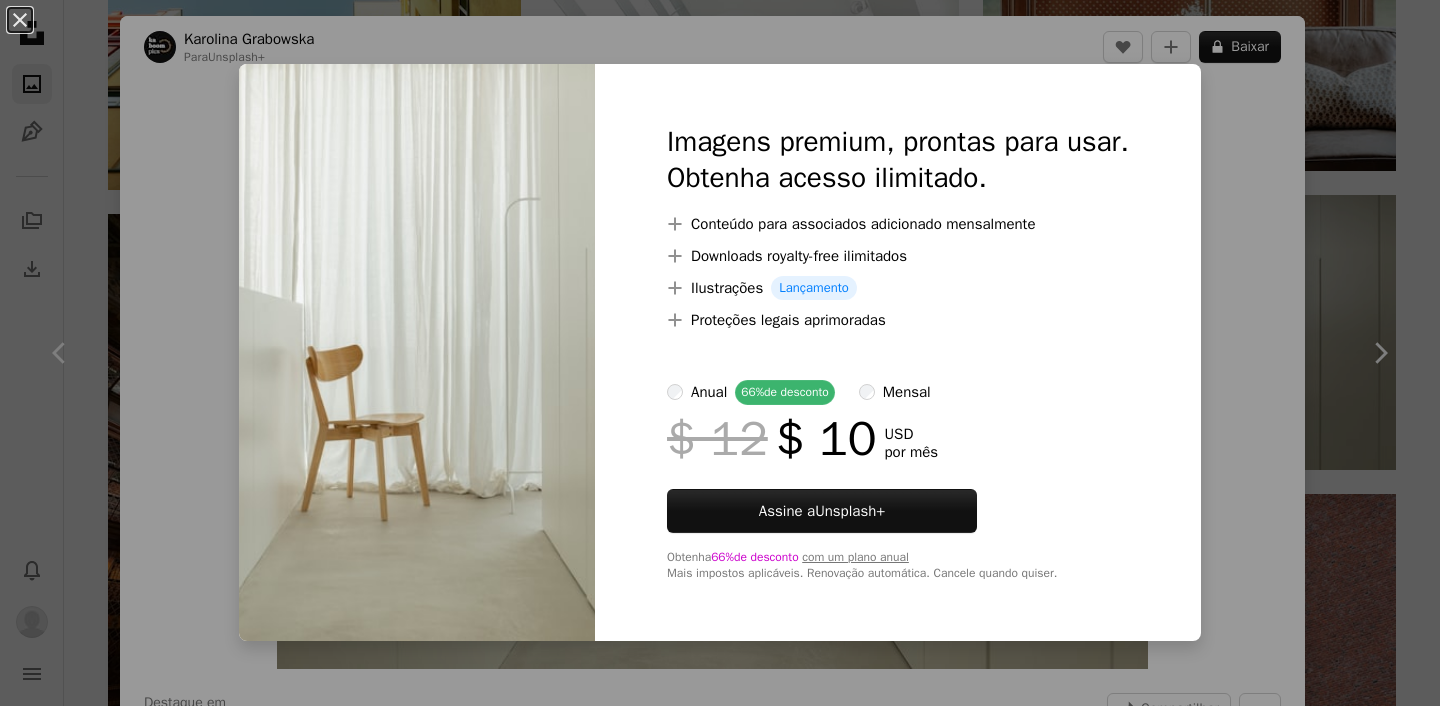 click on "An X shape Imagens premium, prontas para usar. Obtenha acesso ilimitado. A plus sign Conteúdo para associados adicionado mensalmente A plus sign Downloads royalty-free ilimitados A plus sign Ilustrações  Lançamento A plus sign Proteções legais aprimoradas anual 66%  de desconto mensal $ 12   $ 10 USD por mês Assine a  Unsplash+ Obtenha  66%  de desconto   com um plano anual Mais impostos aplicáveis. Renovação automática. Cancele quando quiser." at bounding box center (720, 353) 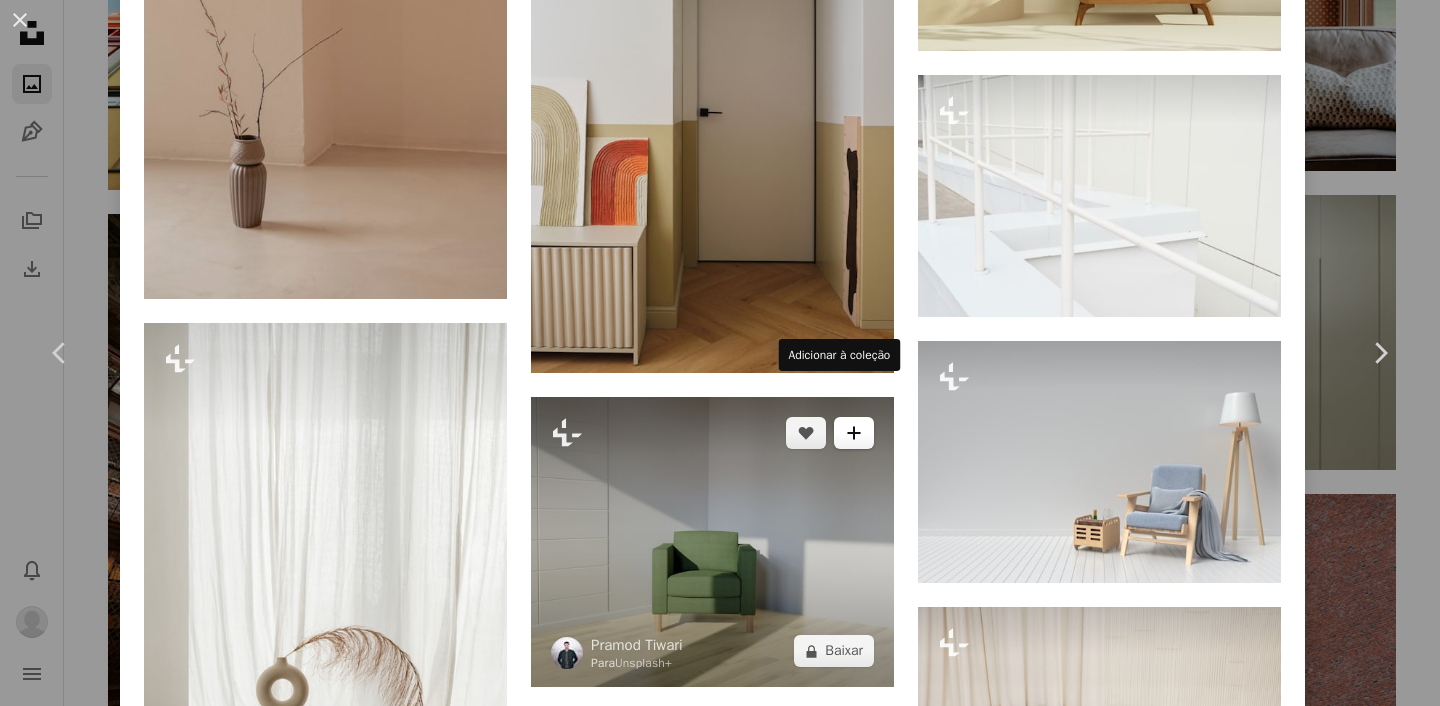 scroll, scrollTop: 3848, scrollLeft: 0, axis: vertical 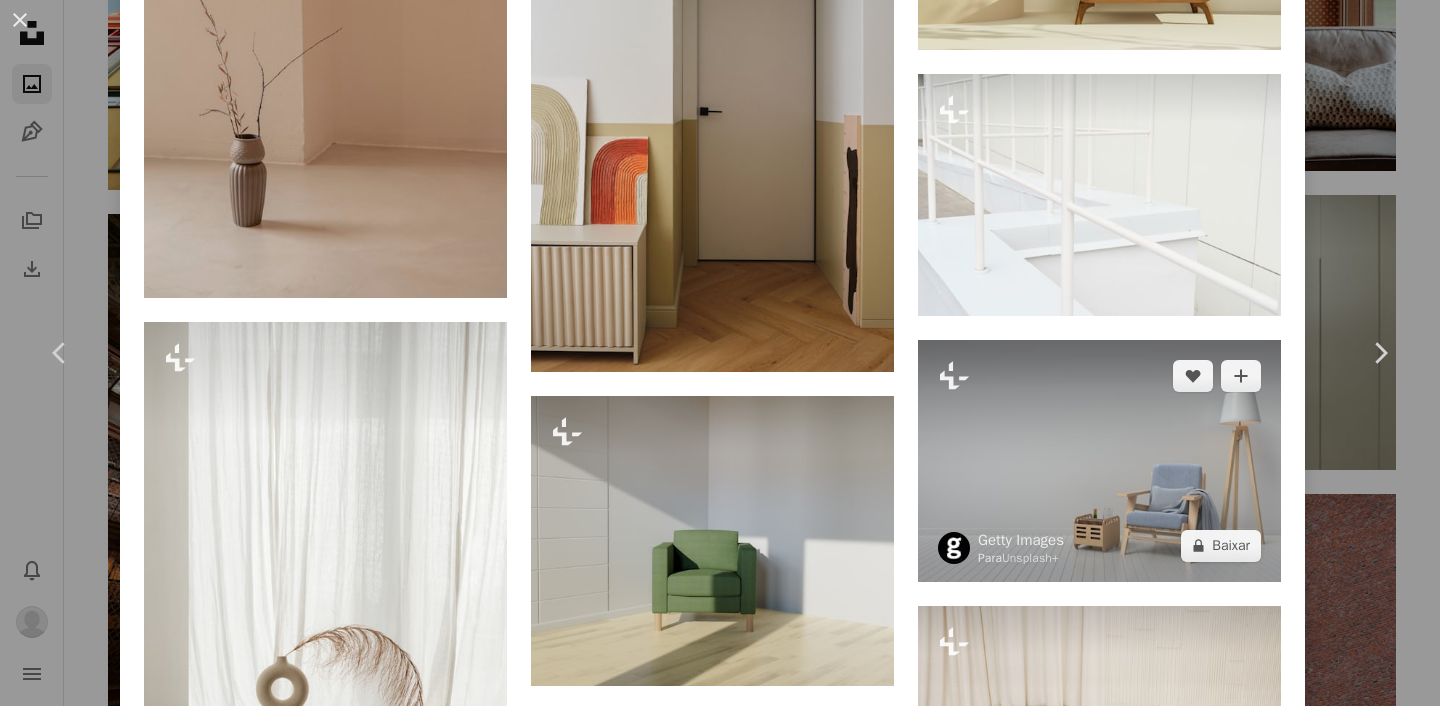 click at bounding box center (1099, 461) 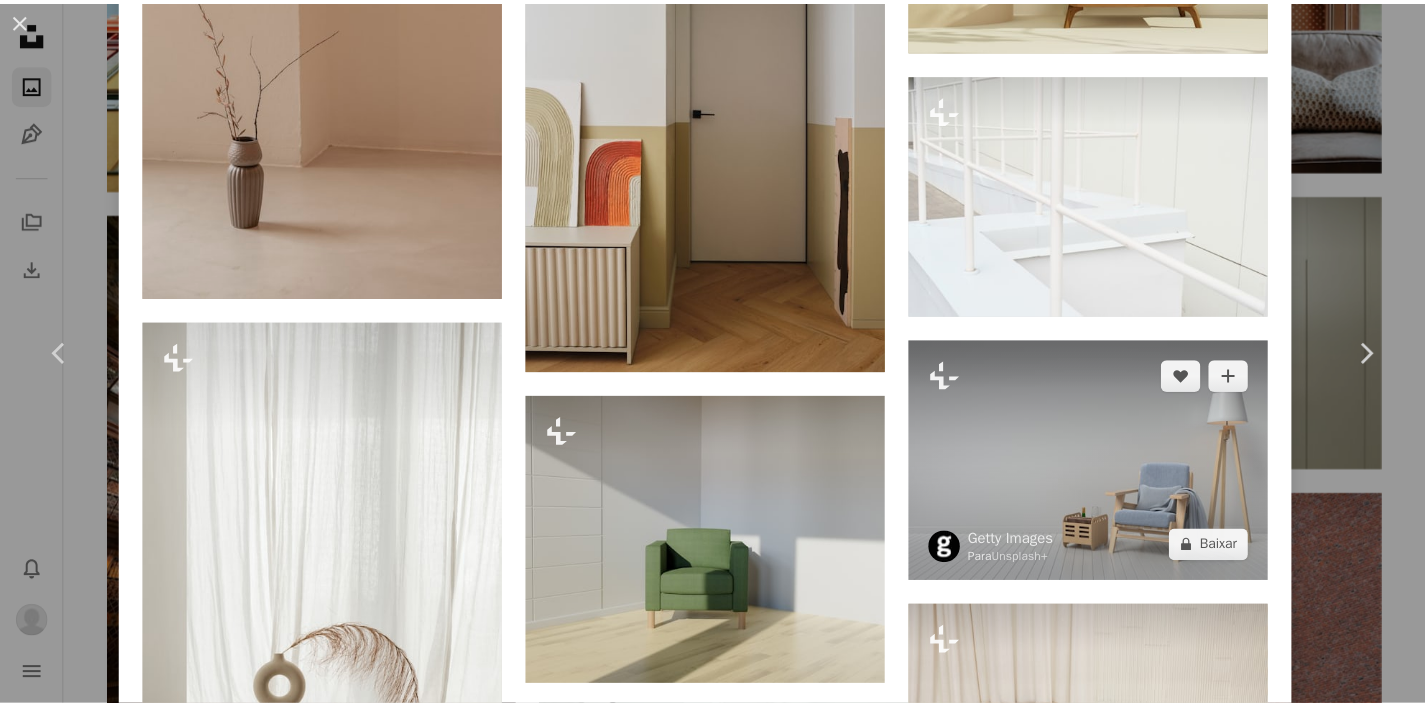 scroll, scrollTop: 0, scrollLeft: 0, axis: both 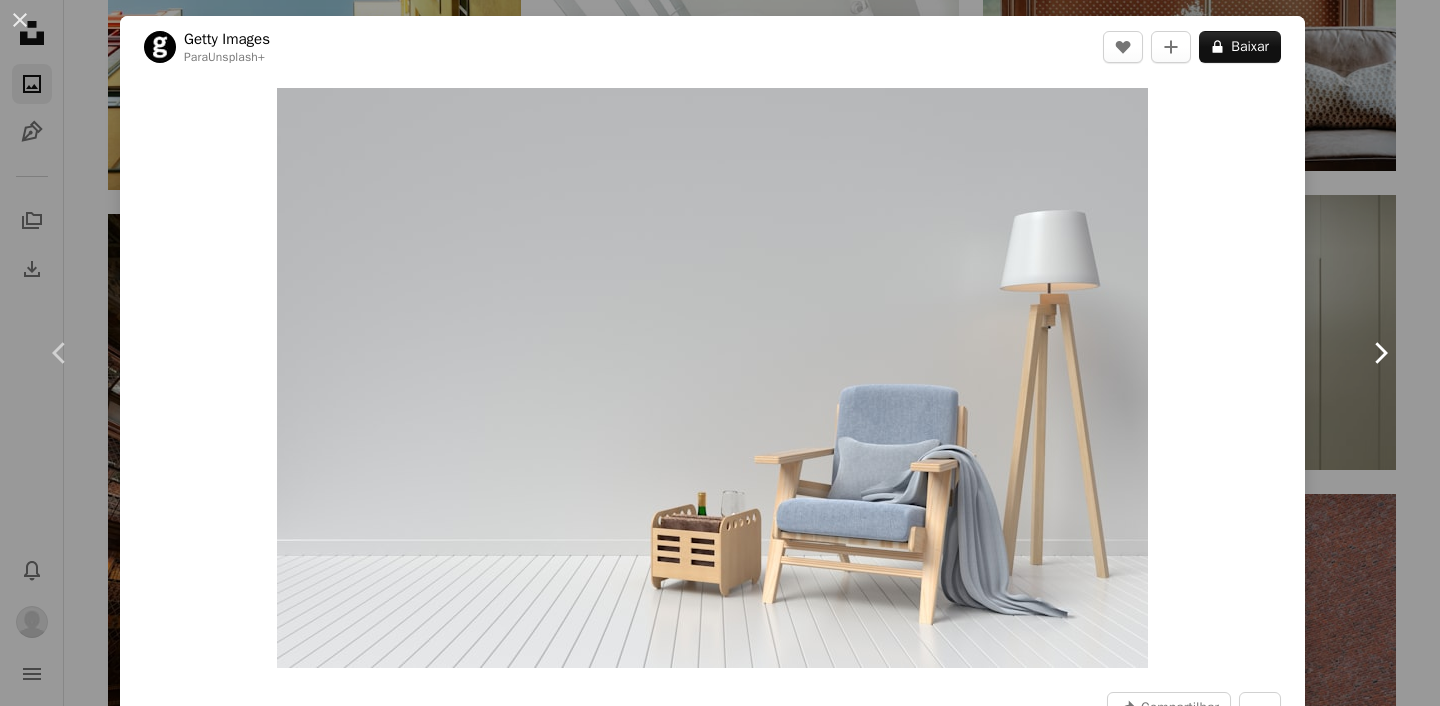 click on "Chevron right" 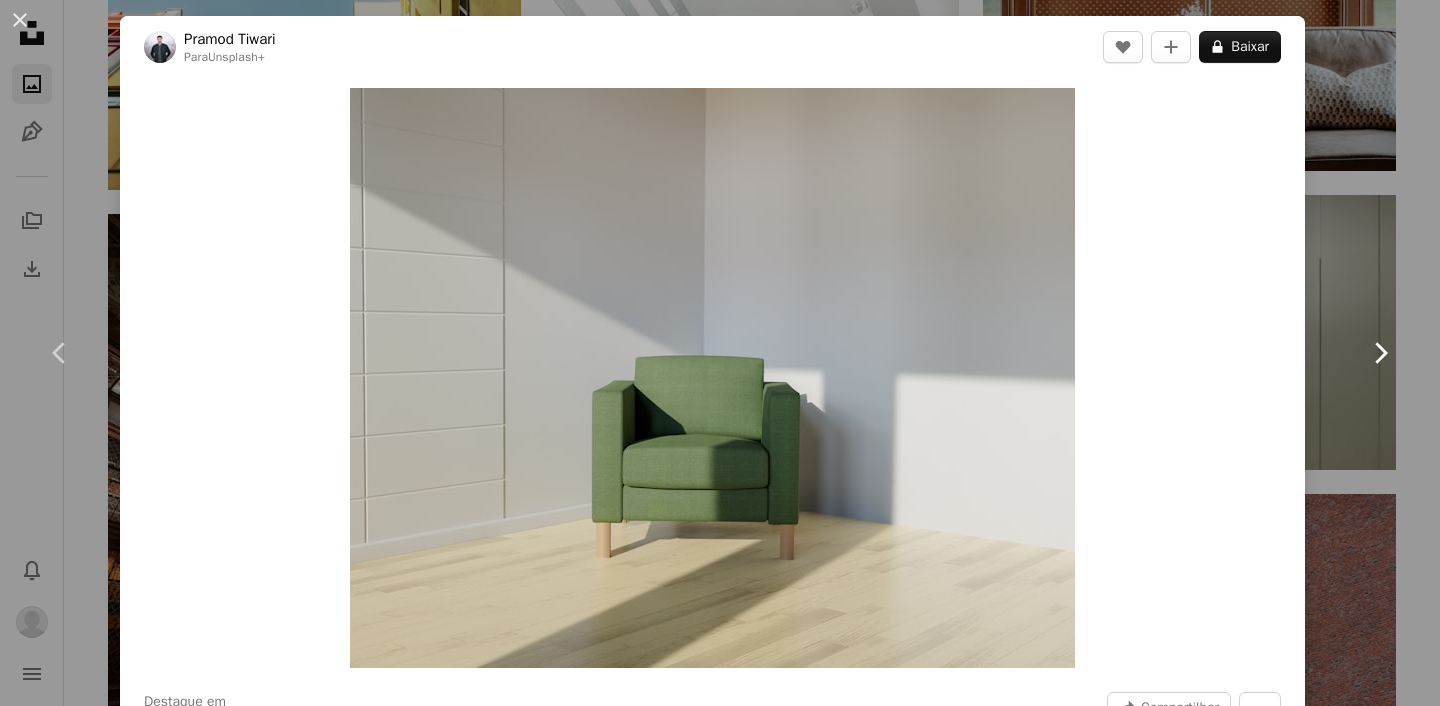 click on "Chevron right" 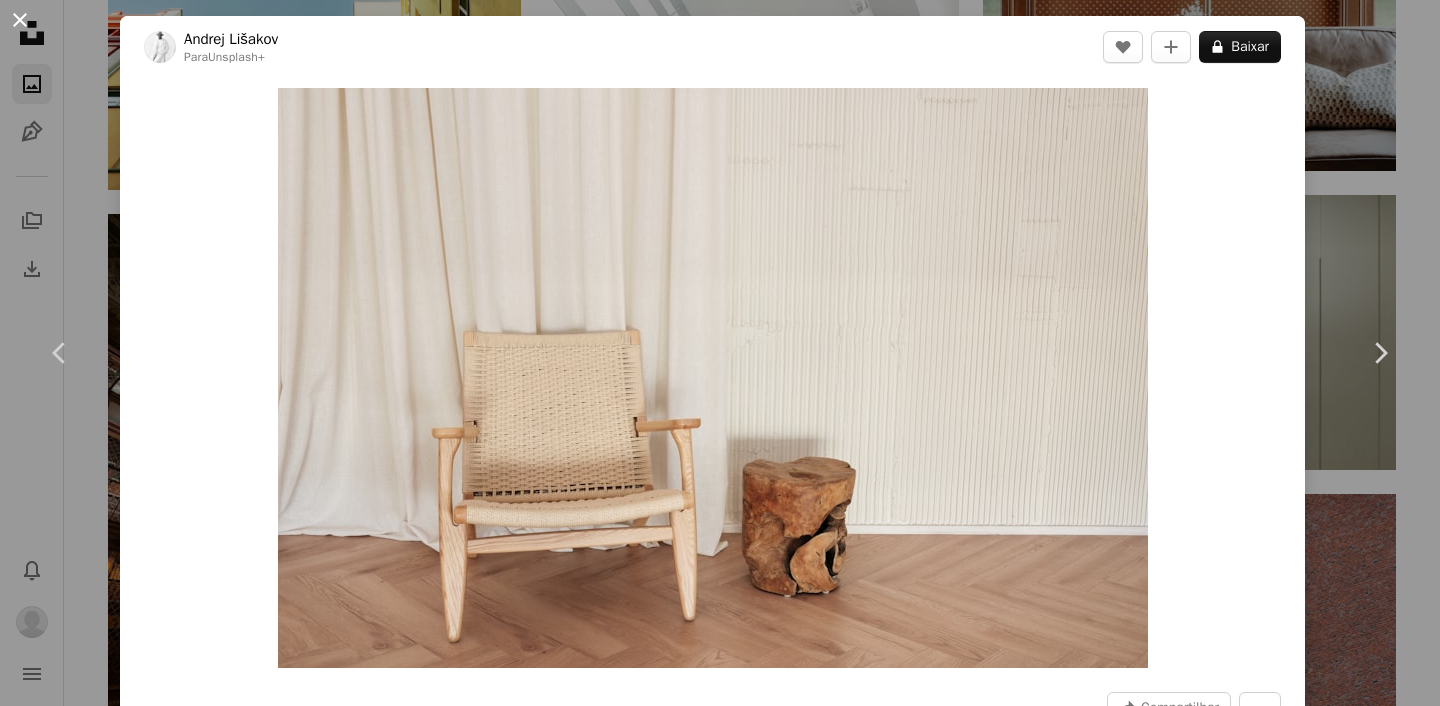 click on "An X shape" at bounding box center (20, 20) 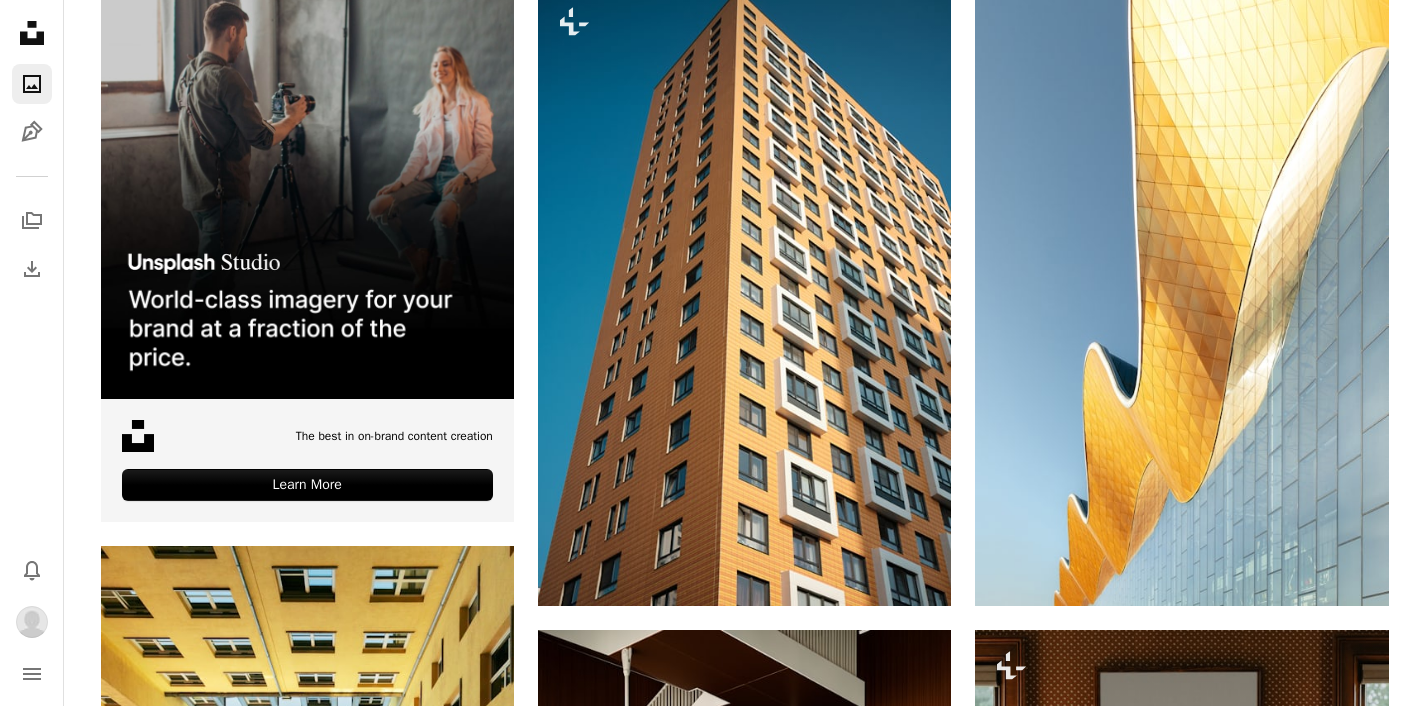 scroll, scrollTop: 0, scrollLeft: 0, axis: both 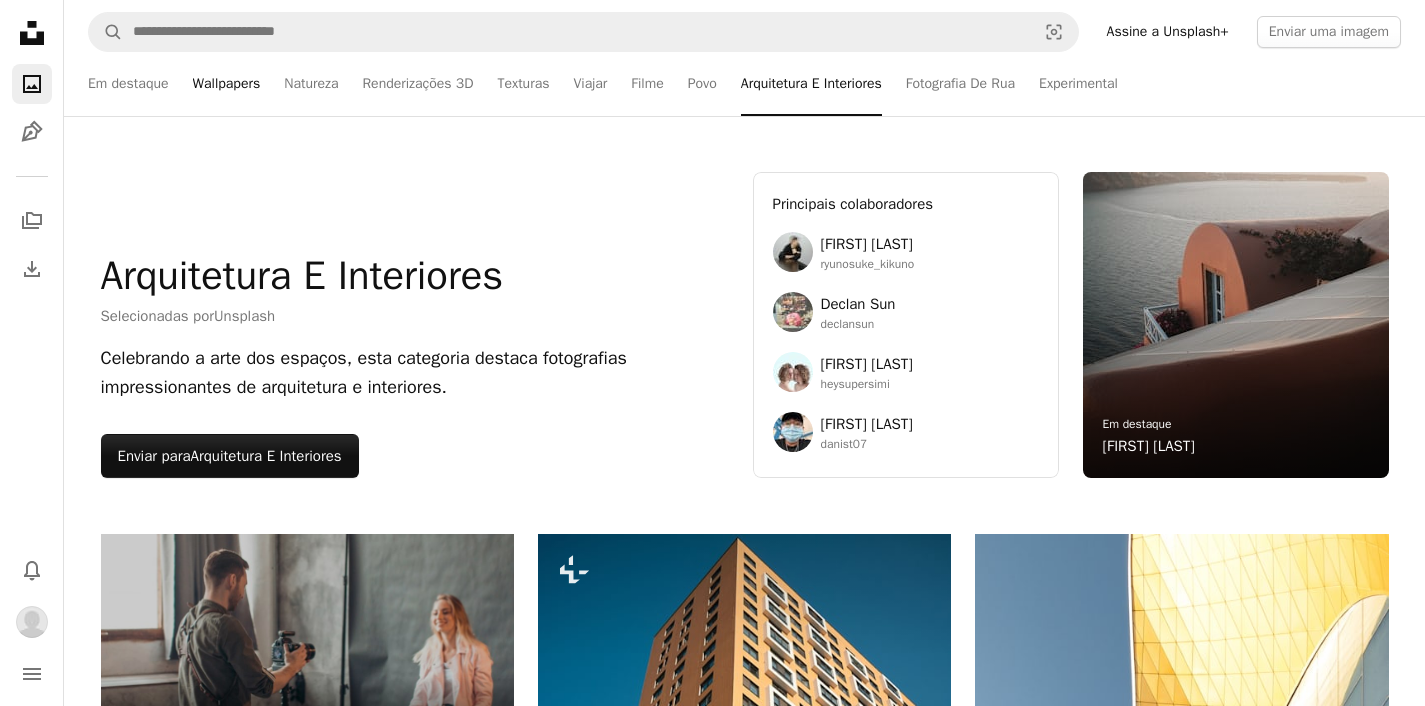 click on "Wallpapers" at bounding box center [227, 84] 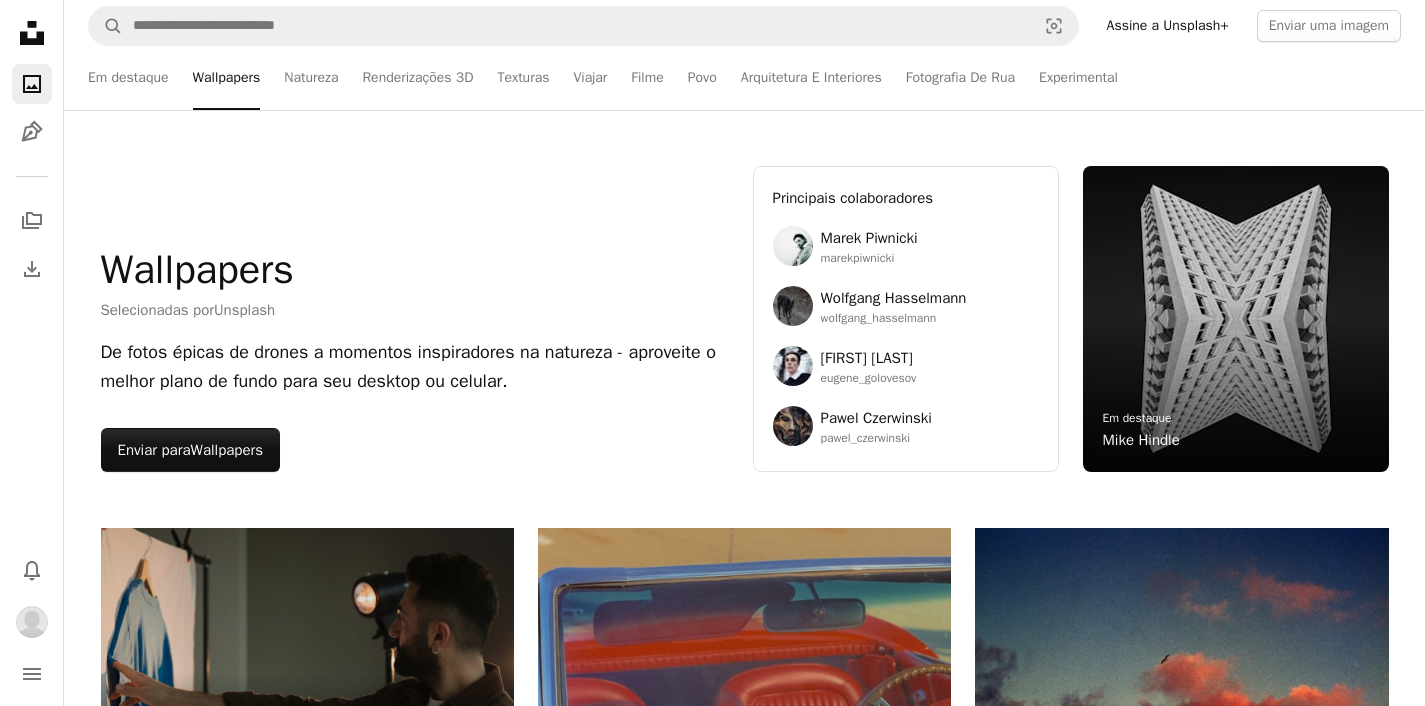 scroll, scrollTop: 0, scrollLeft: 0, axis: both 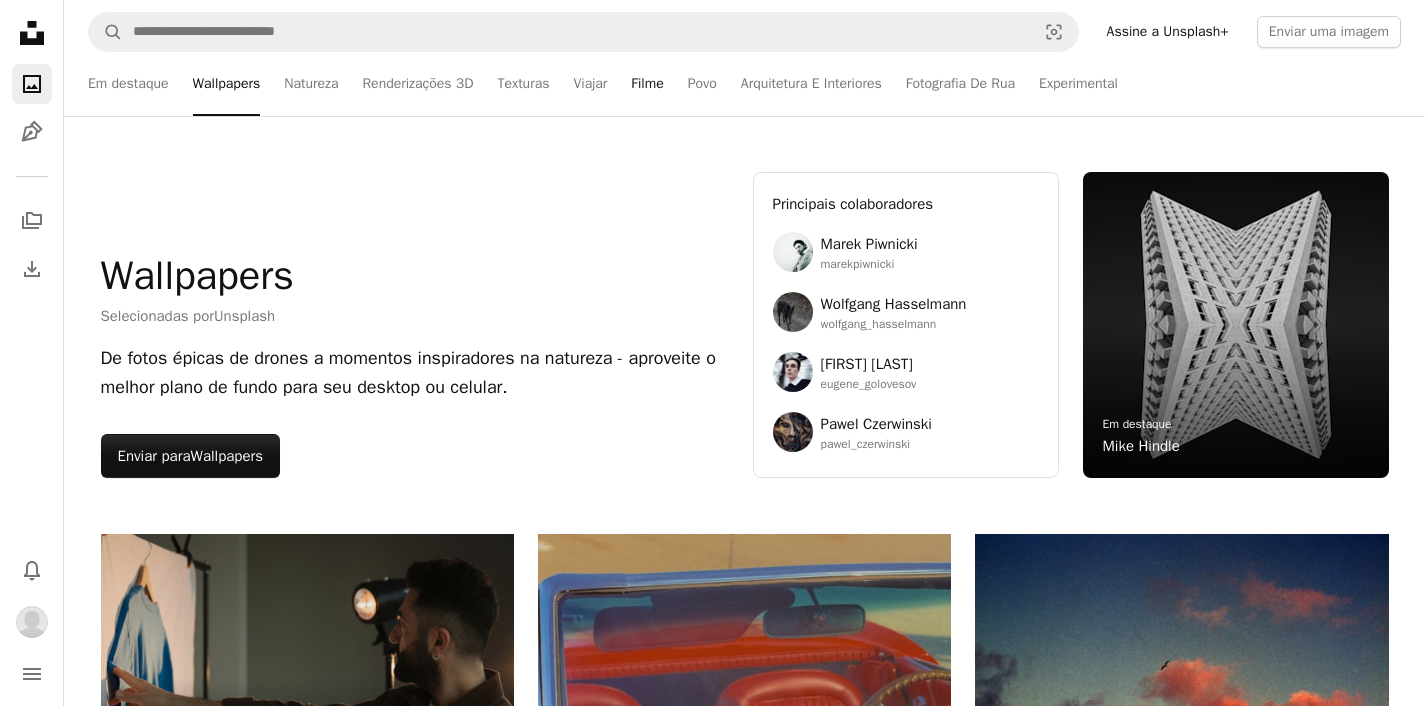 click on "Filme" at bounding box center [647, 84] 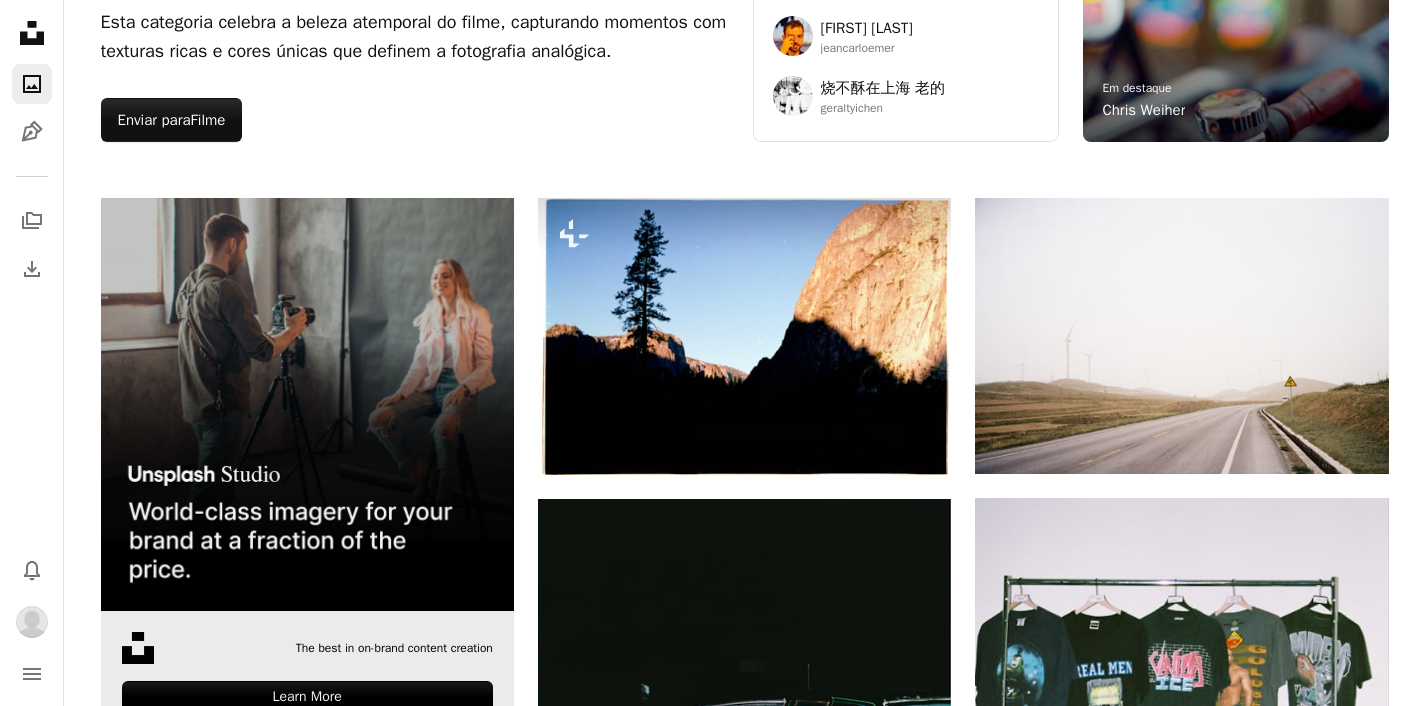 scroll, scrollTop: 0, scrollLeft: 0, axis: both 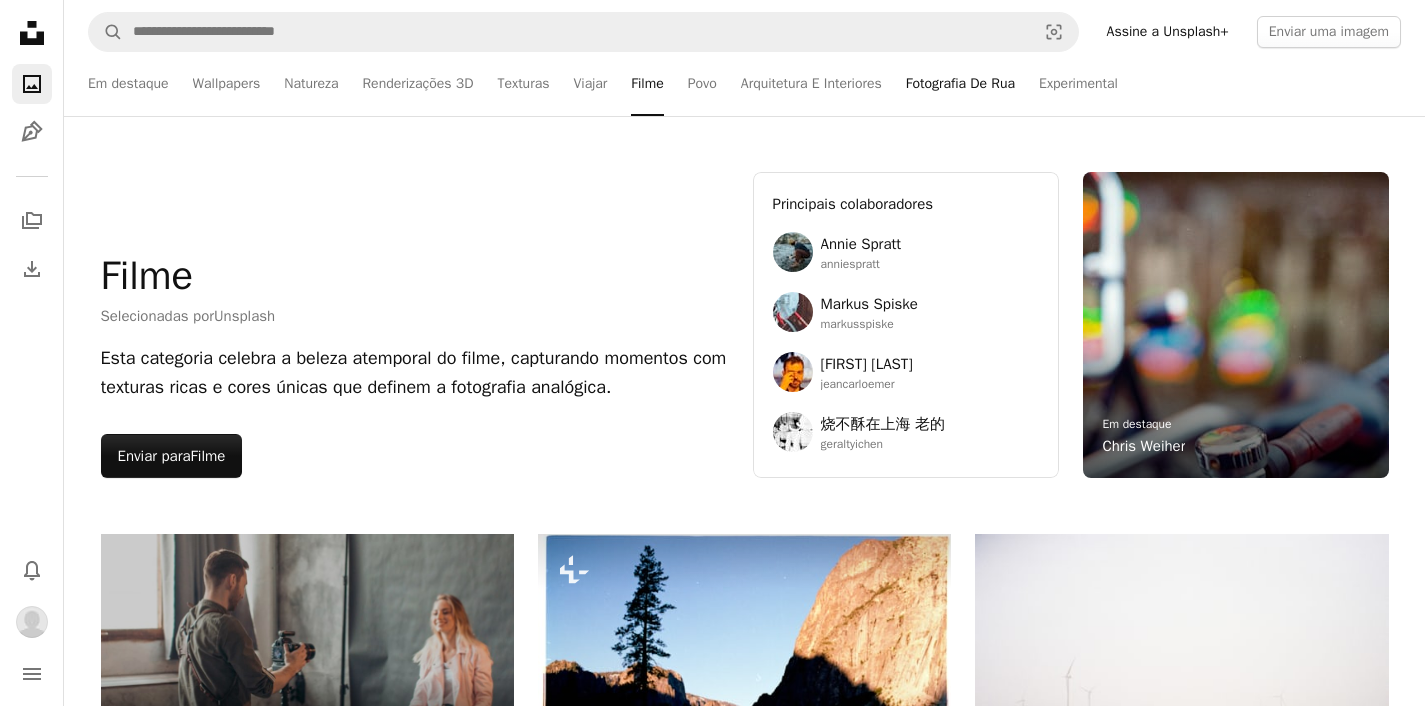 click on "Fotografia De Rua" at bounding box center (960, 84) 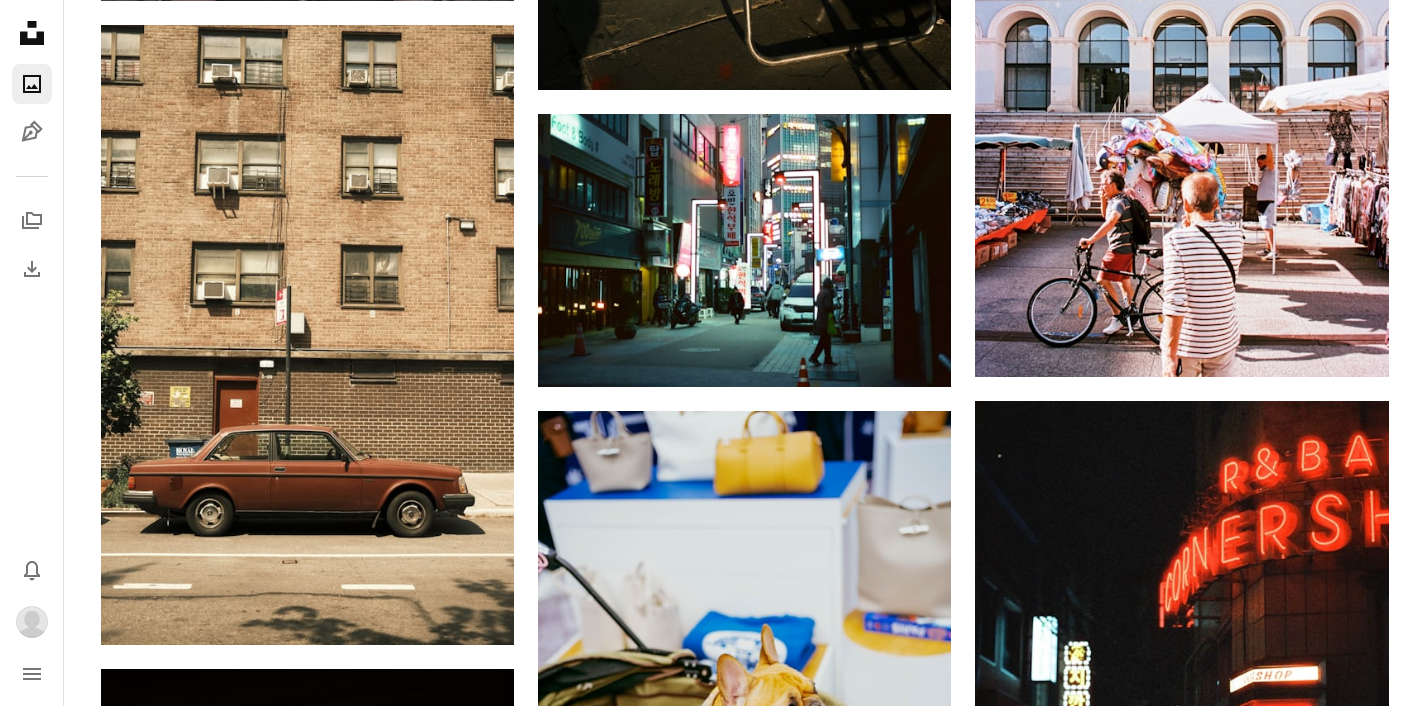 scroll, scrollTop: 2009, scrollLeft: 0, axis: vertical 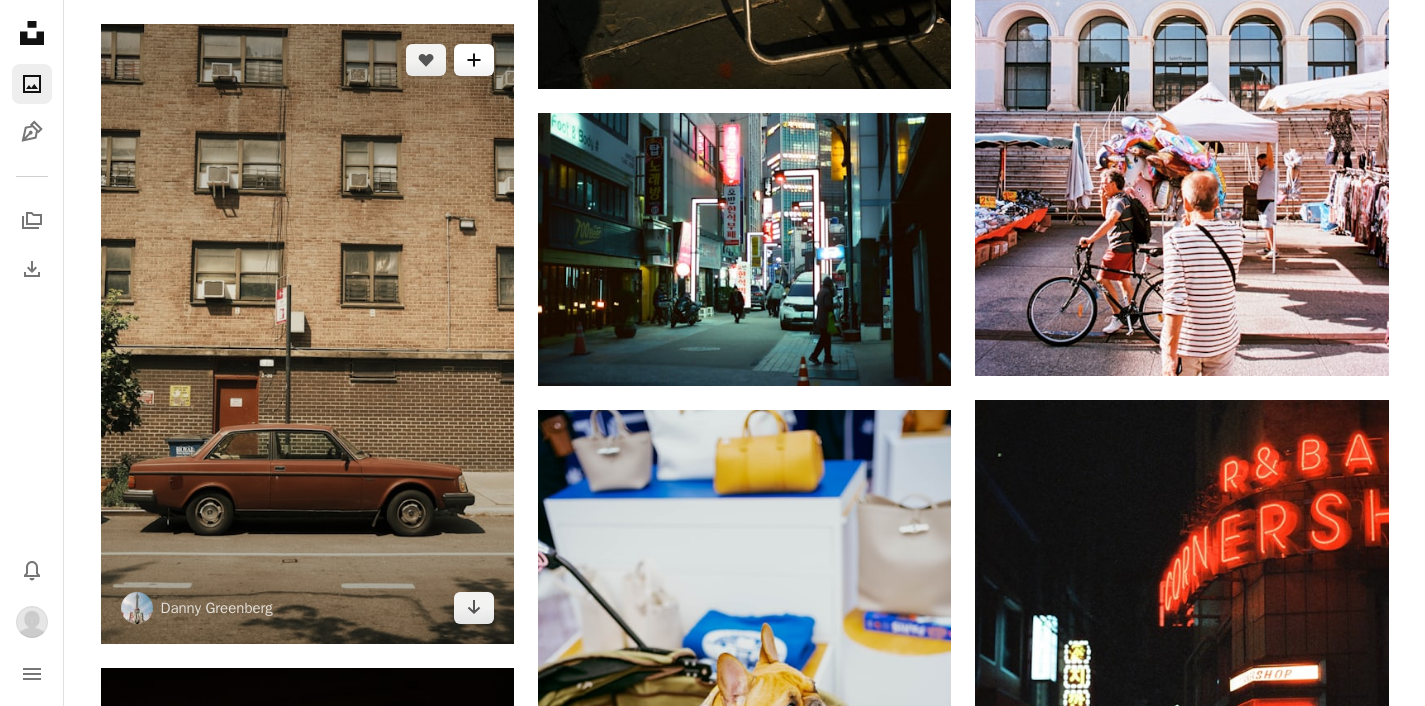 click on "A plus sign" 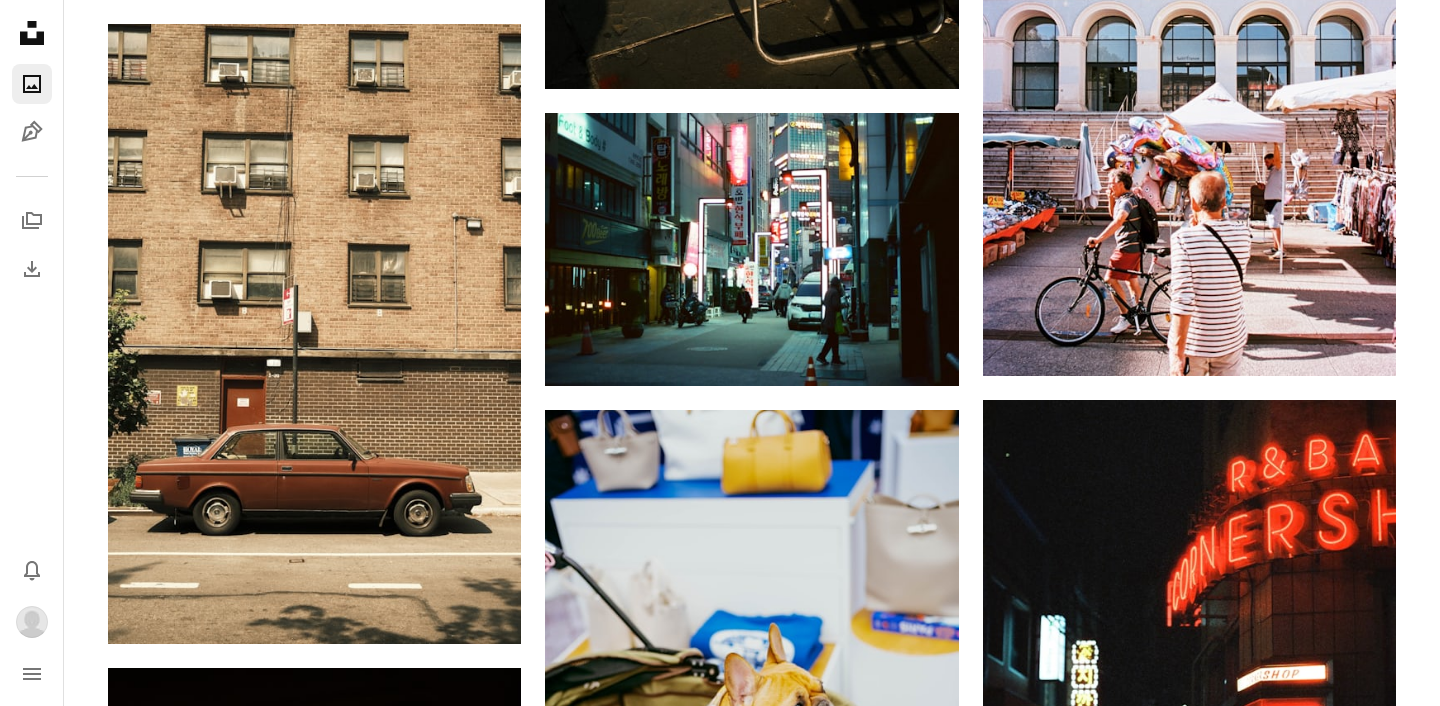 click on "Automóveis" at bounding box center [733, 5448] 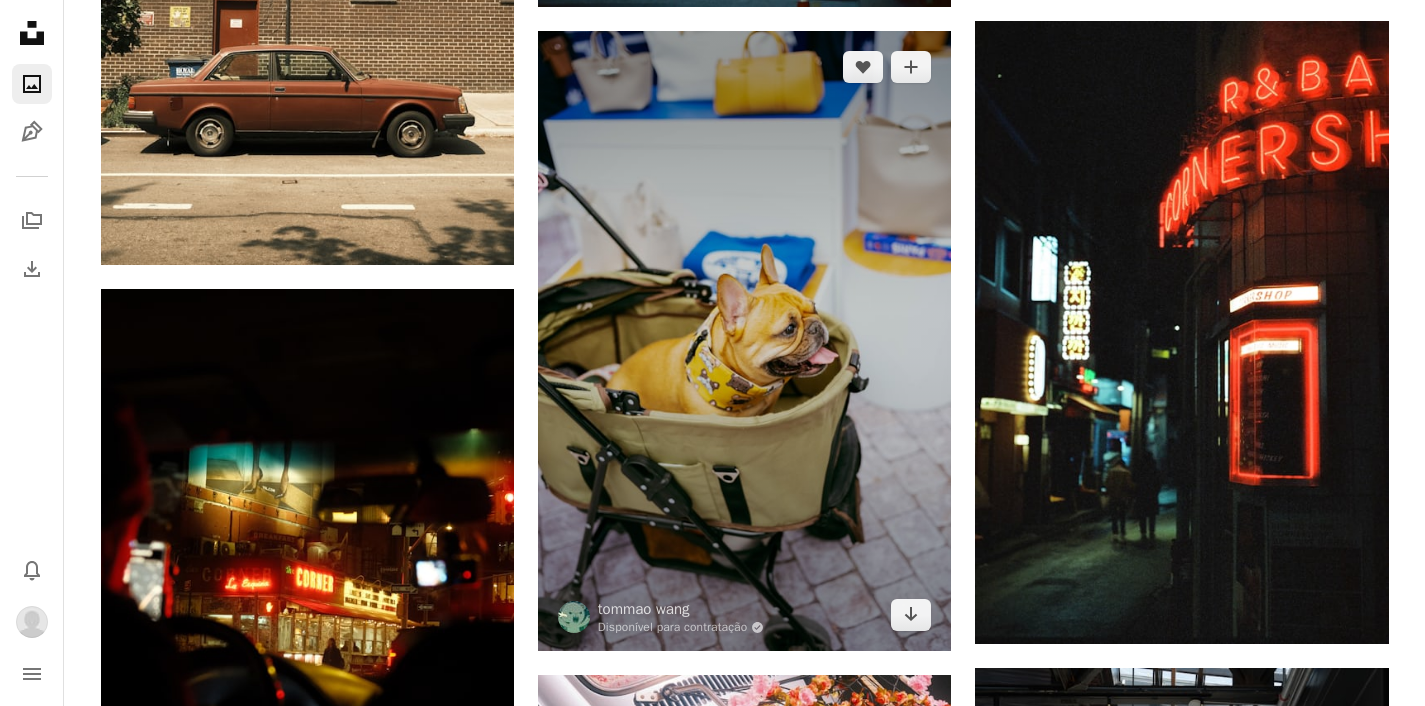 scroll, scrollTop: 2367, scrollLeft: 0, axis: vertical 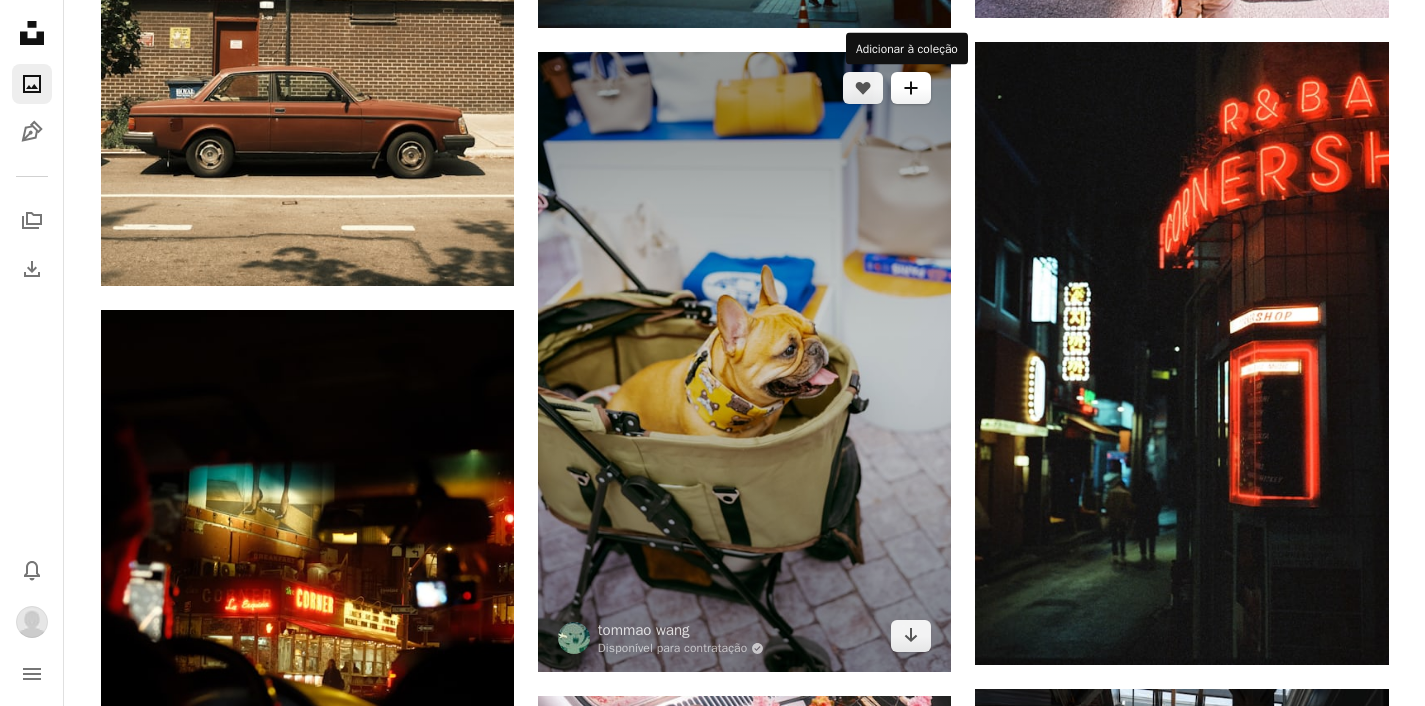 click on "A plus sign" 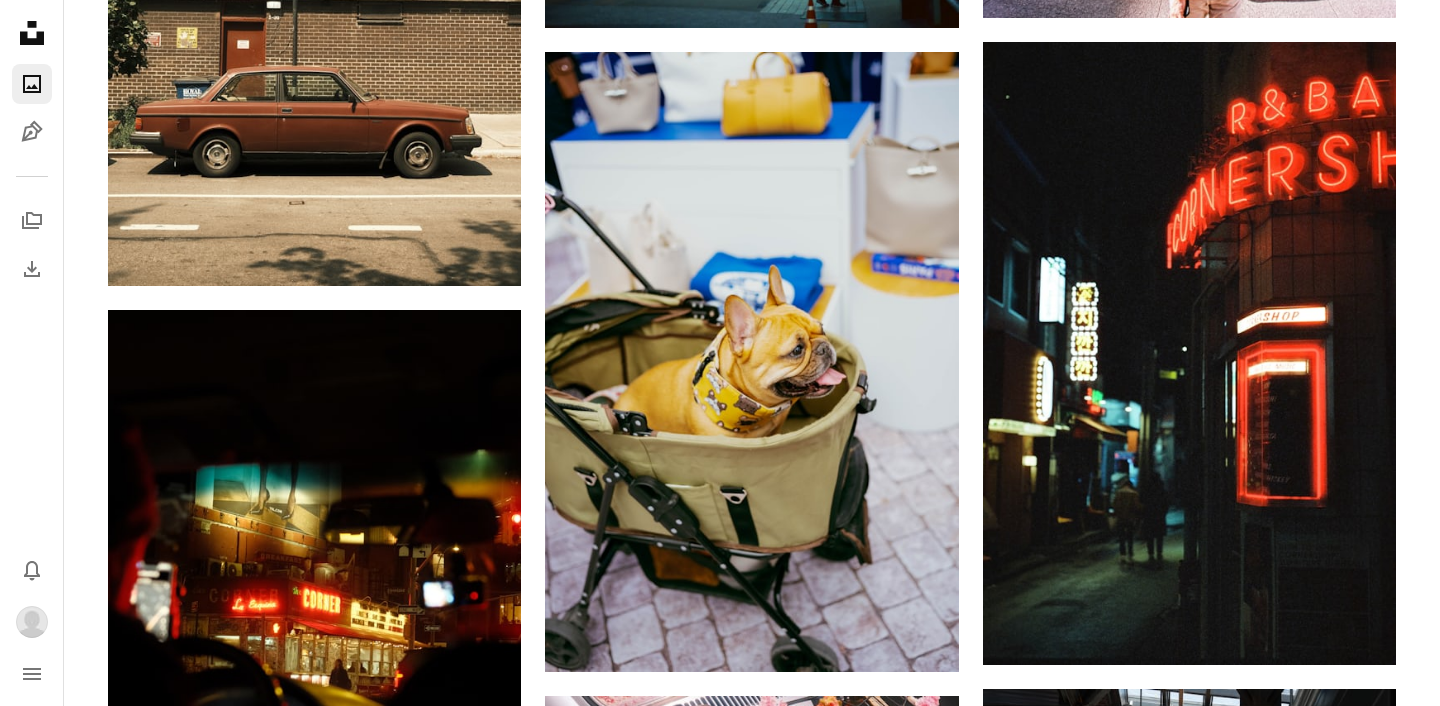 click on "2 fotos" at bounding box center [886, 5160] 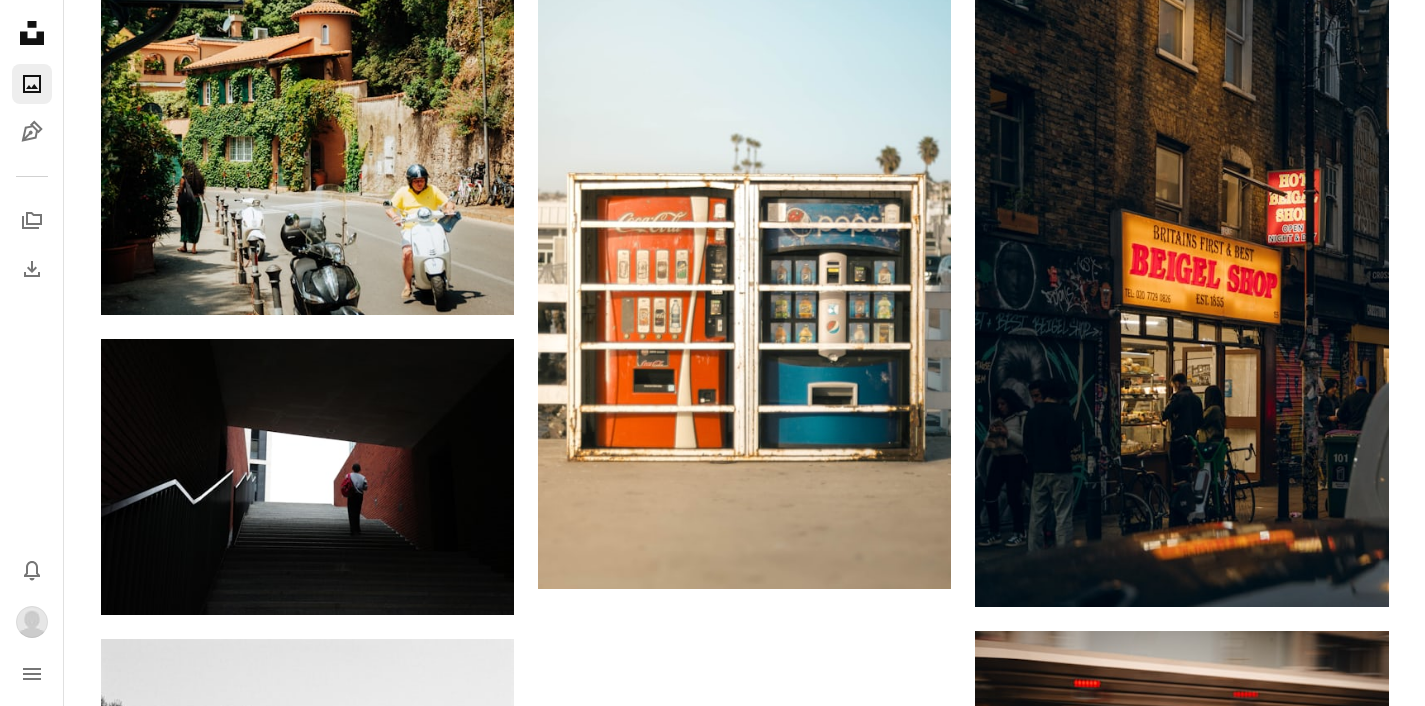 scroll, scrollTop: 10074, scrollLeft: 0, axis: vertical 